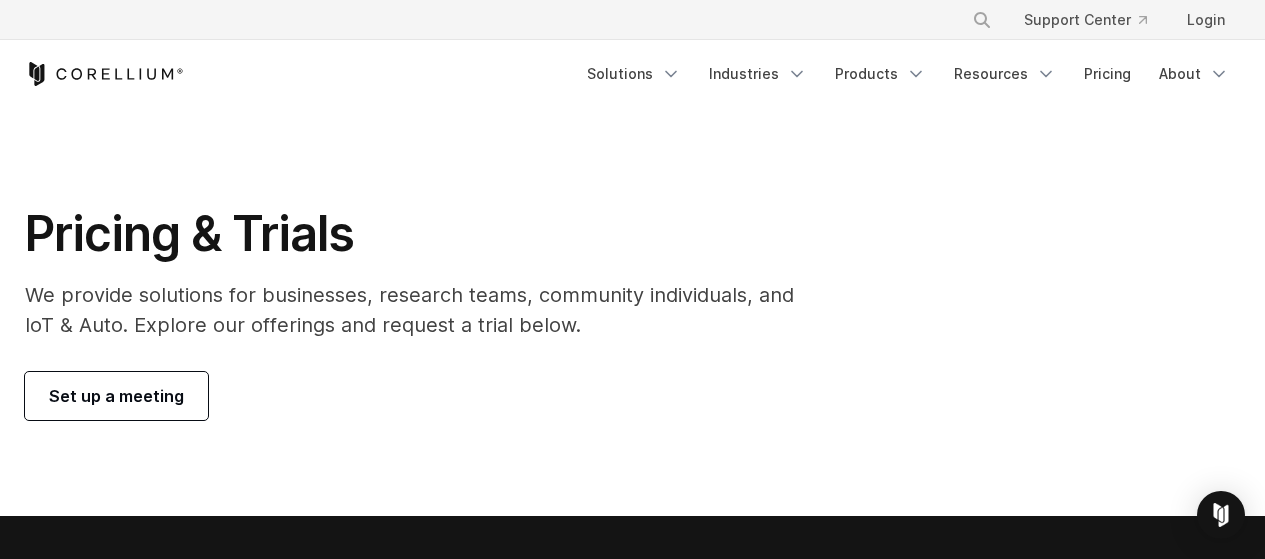 scroll, scrollTop: 1481, scrollLeft: 0, axis: vertical 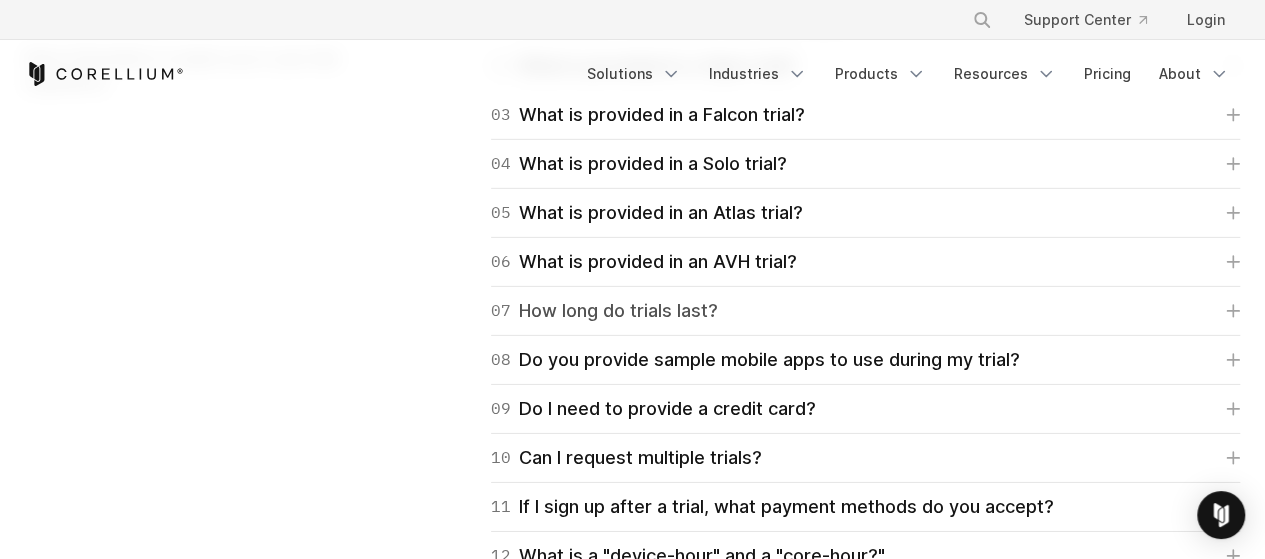 click on "07
How long do trials last?" at bounding box center [604, 311] 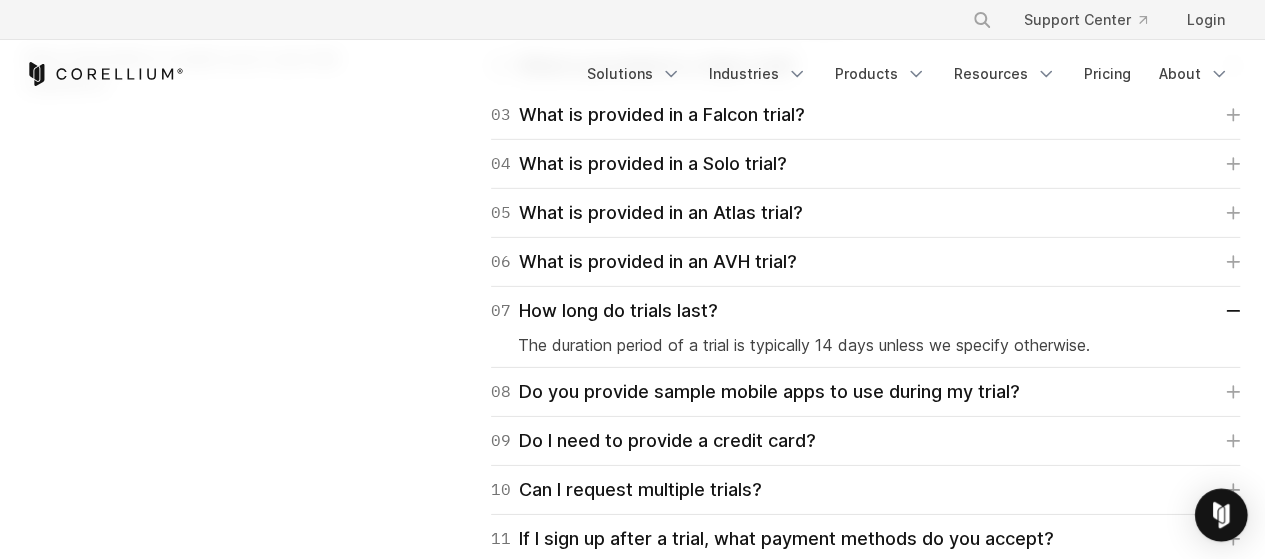 click at bounding box center (1221, 515) 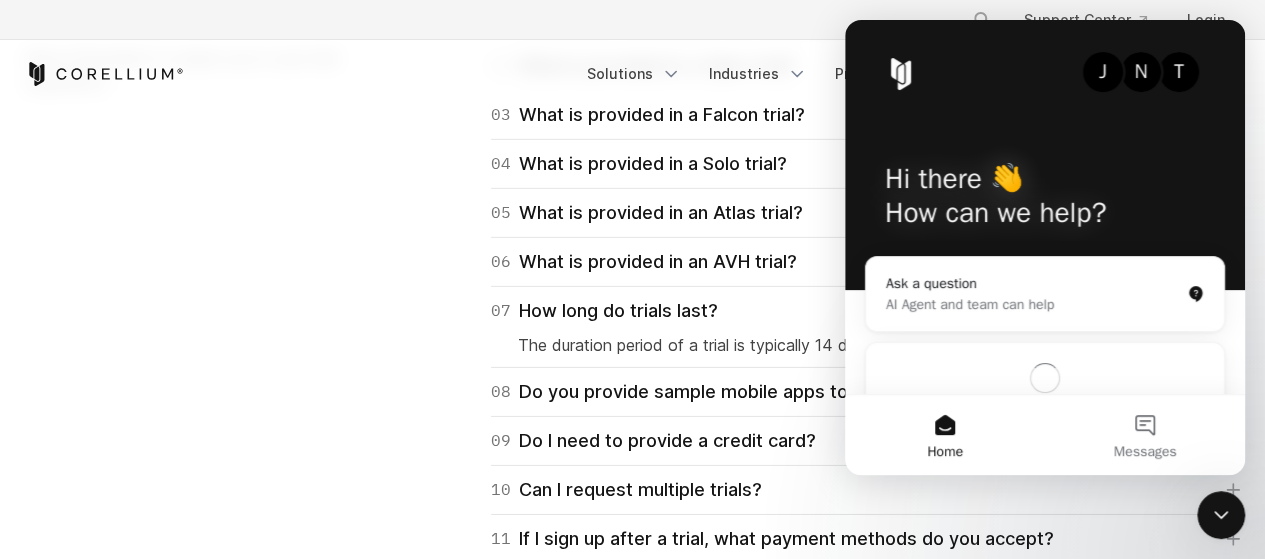 scroll, scrollTop: 0, scrollLeft: 0, axis: both 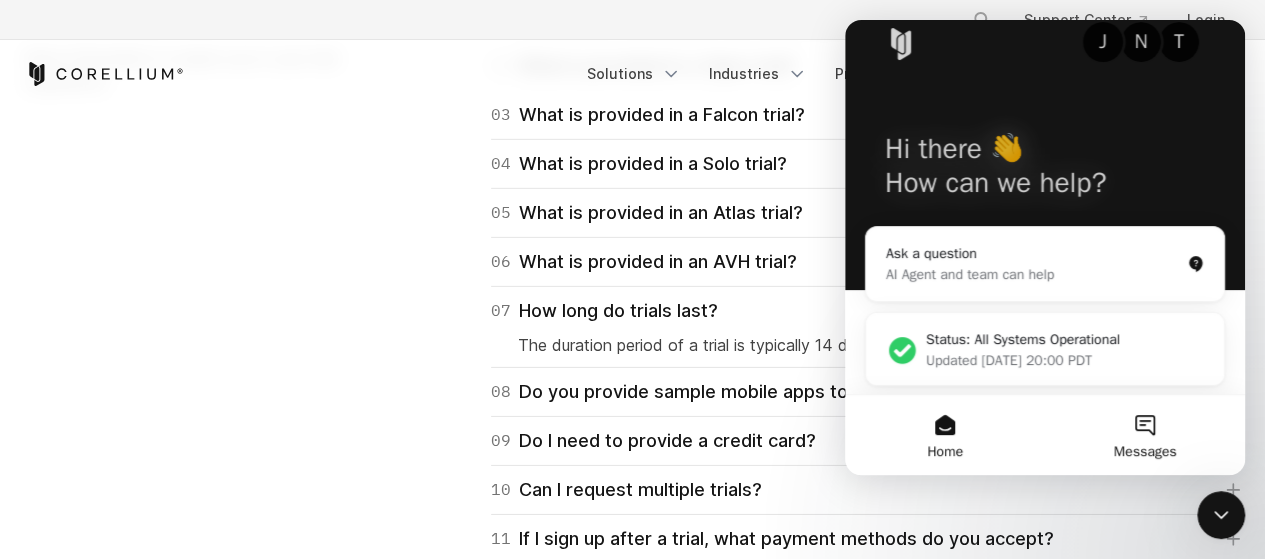 click on "Messages" at bounding box center [1145, 435] 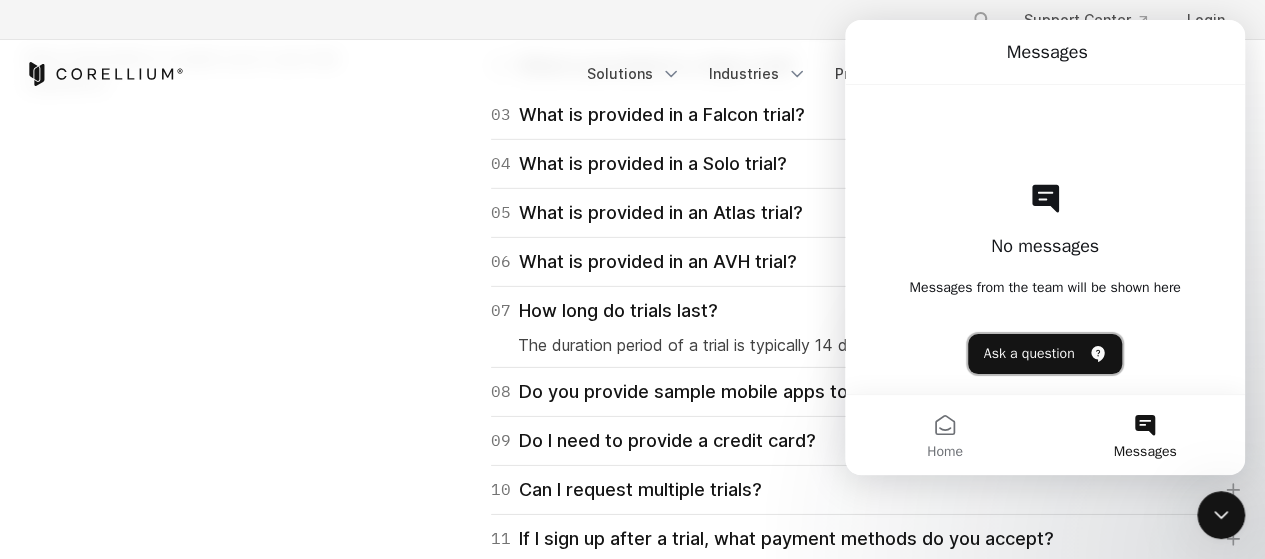 click on "Ask a question" at bounding box center [1045, 354] 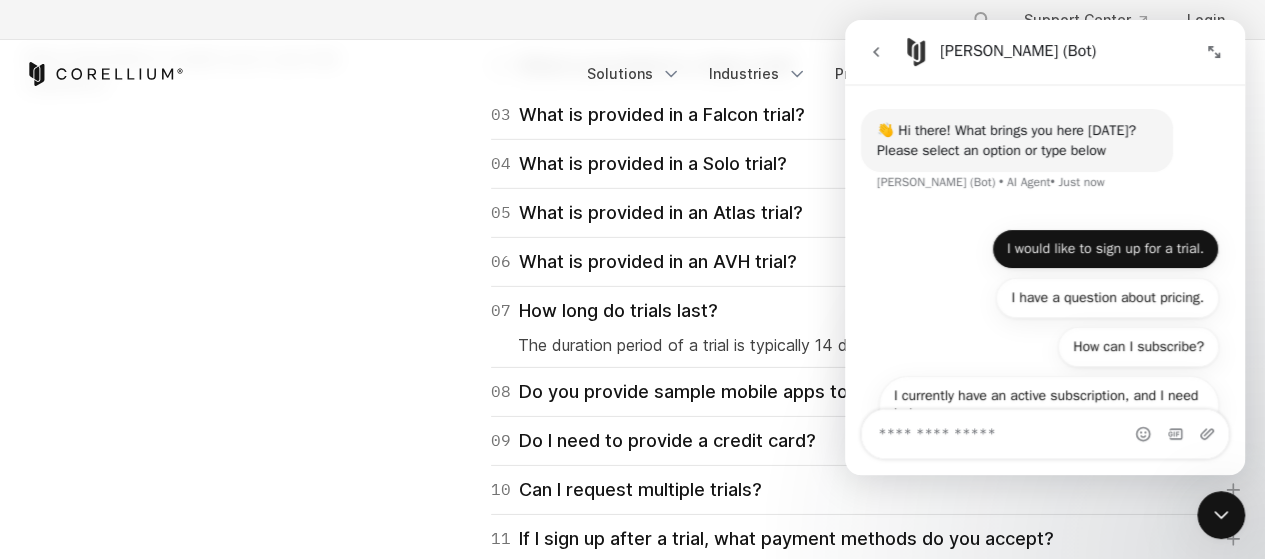 scroll, scrollTop: 36, scrollLeft: 0, axis: vertical 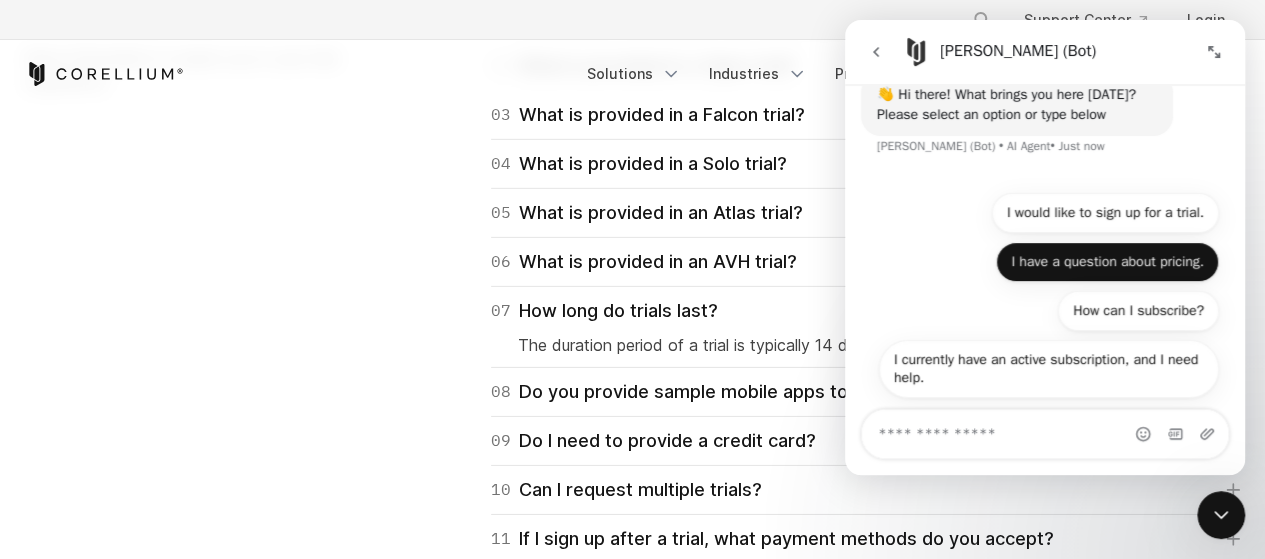 click on "I have a question about pricing." at bounding box center [1107, 262] 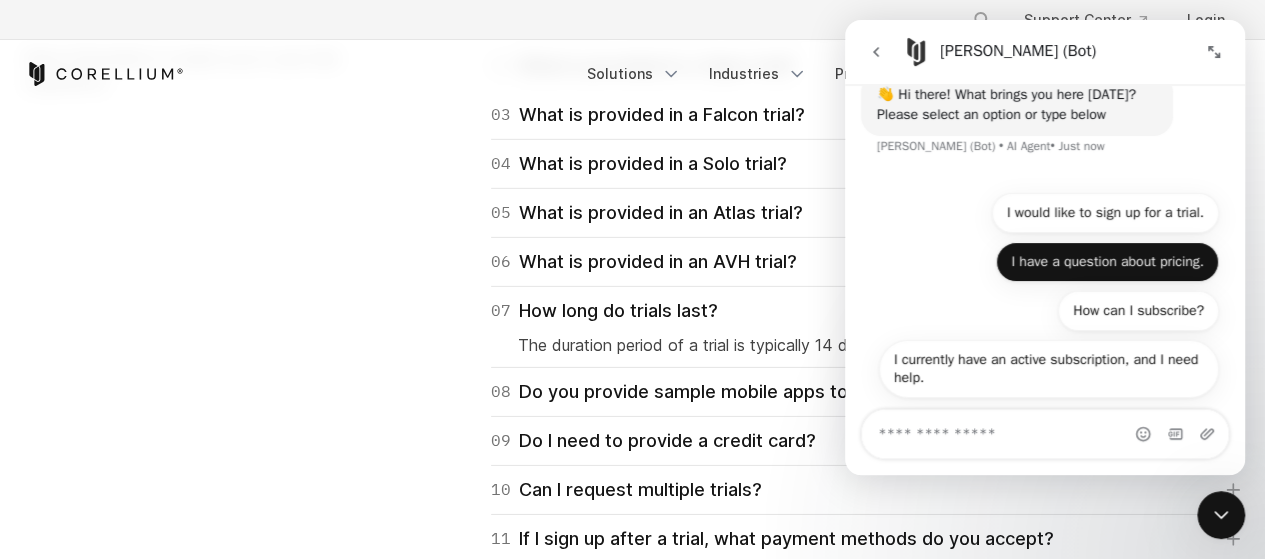 scroll, scrollTop: 0, scrollLeft: 0, axis: both 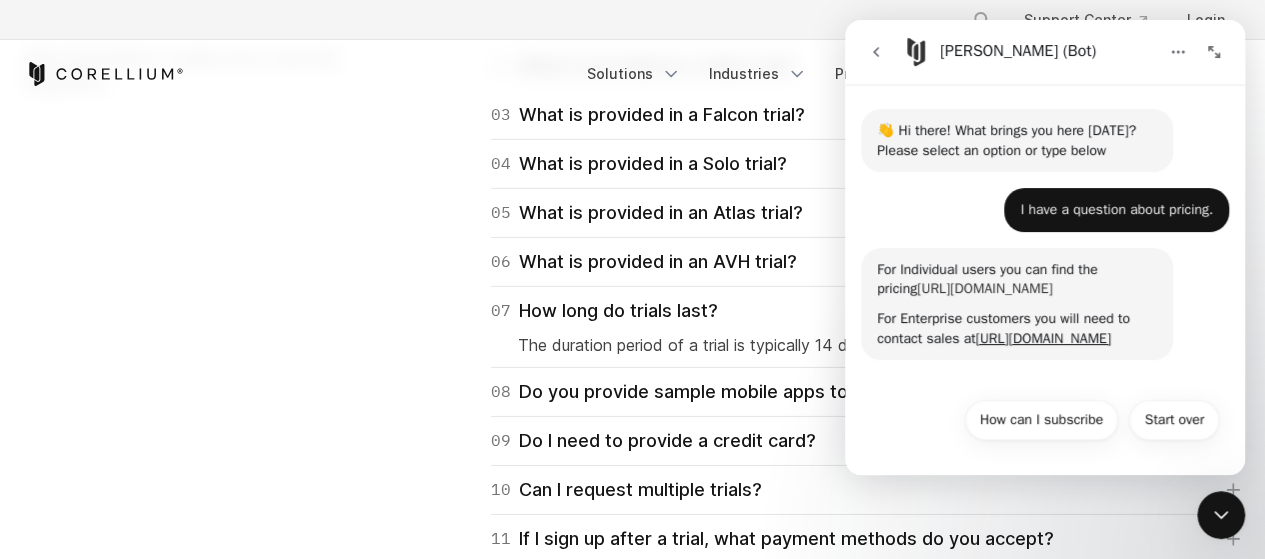 click on "[URL][DOMAIN_NAME]" at bounding box center (984, 288) 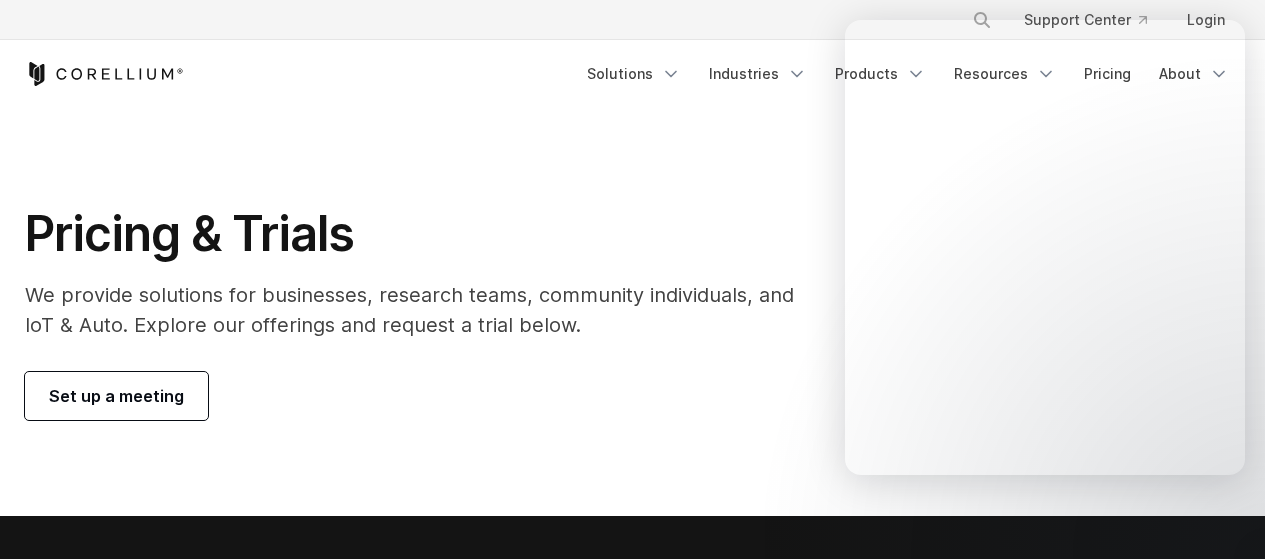 scroll, scrollTop: 0, scrollLeft: 0, axis: both 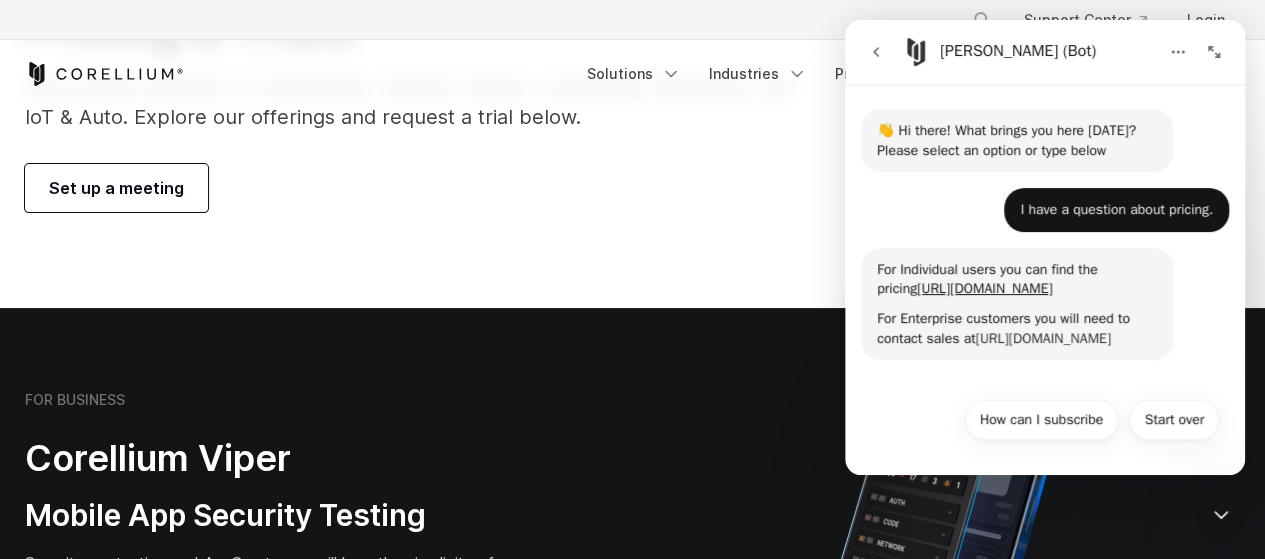 click on "[URL][DOMAIN_NAME]" at bounding box center [1042, 338] 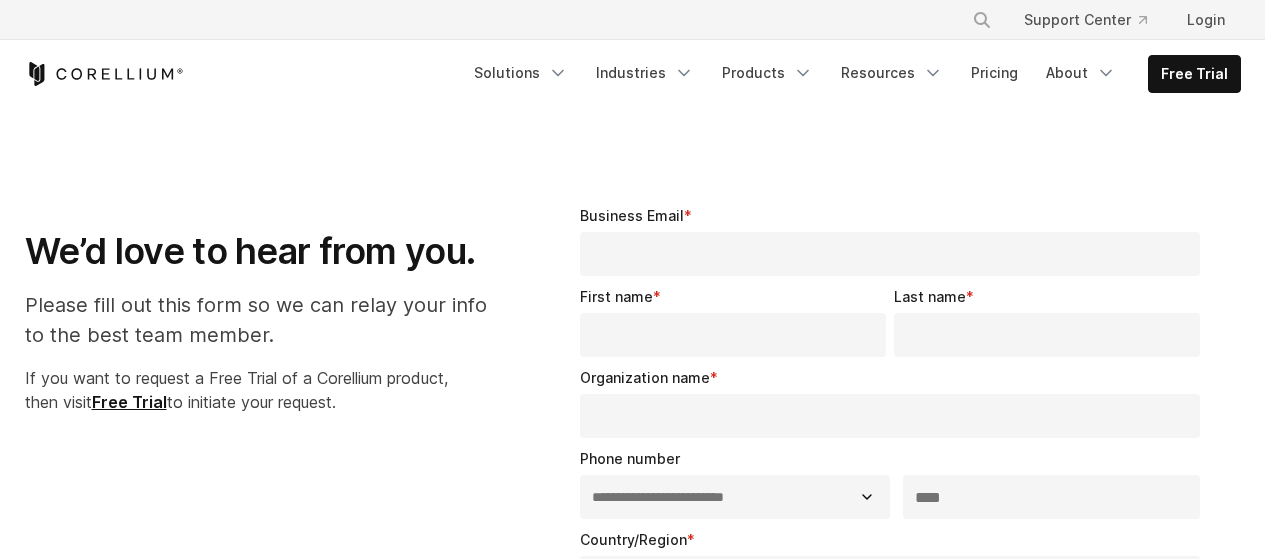 select on "**" 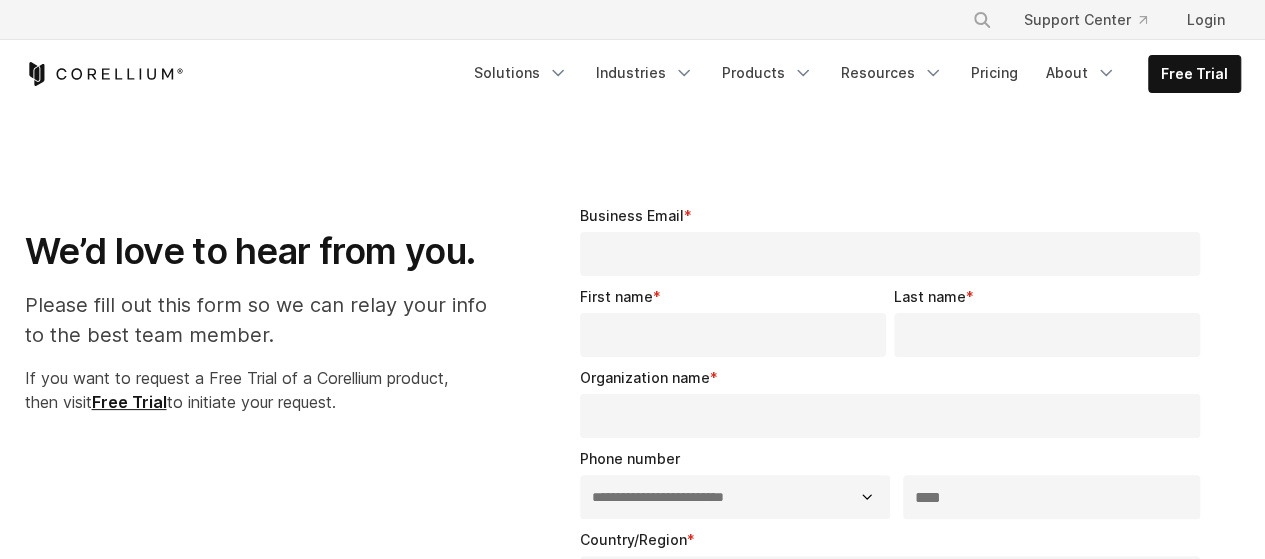 scroll, scrollTop: 0, scrollLeft: 0, axis: both 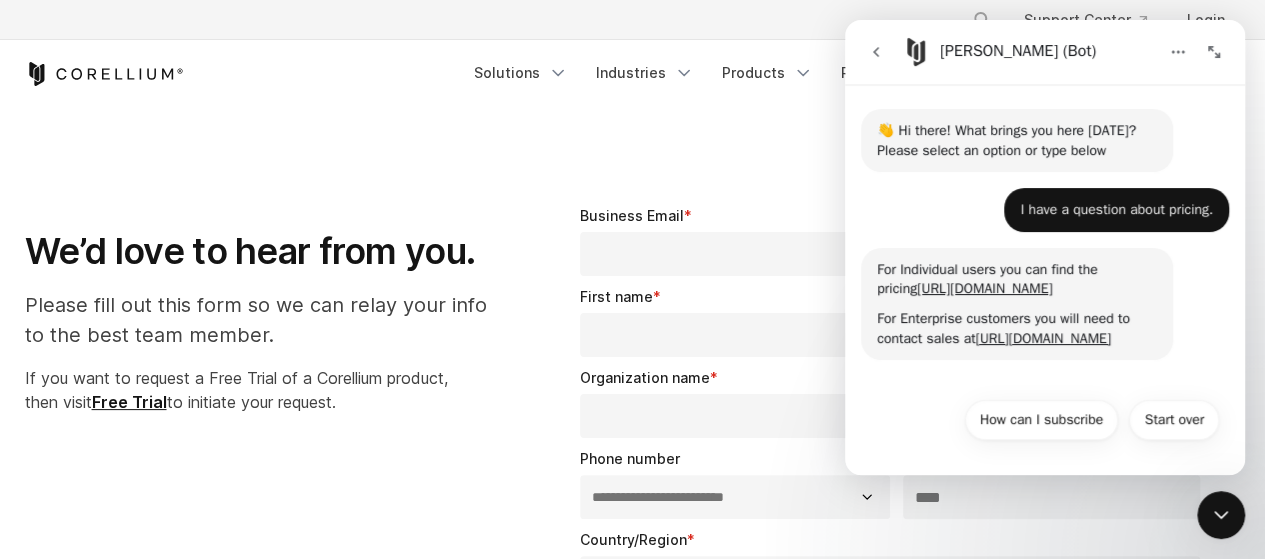 click on "Business Email *" at bounding box center [890, 254] 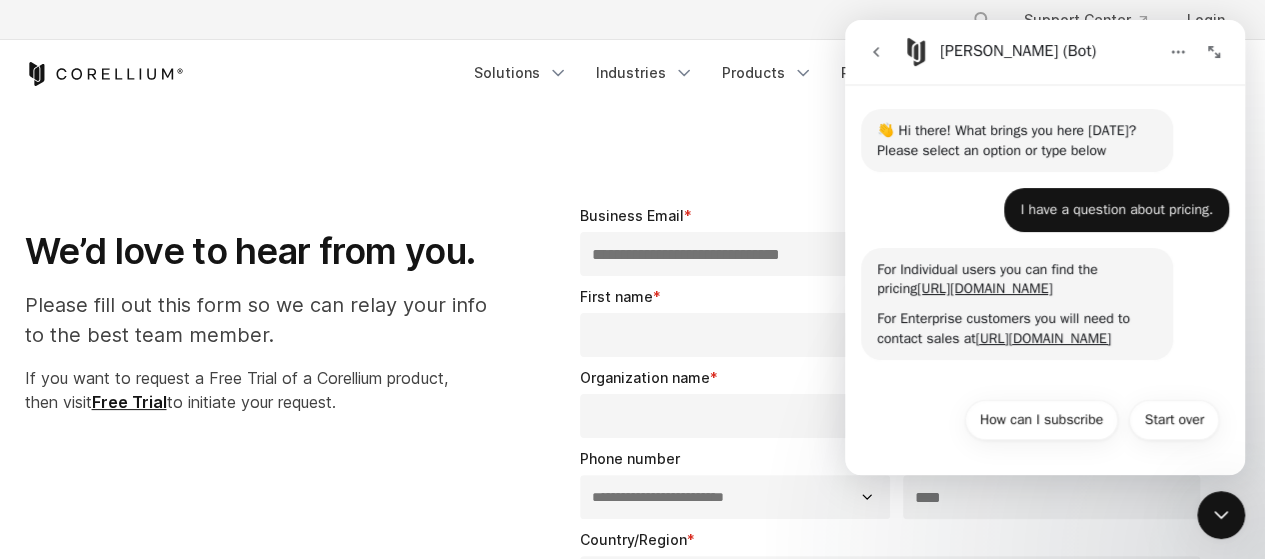 click on "First name *" at bounding box center (733, 335) 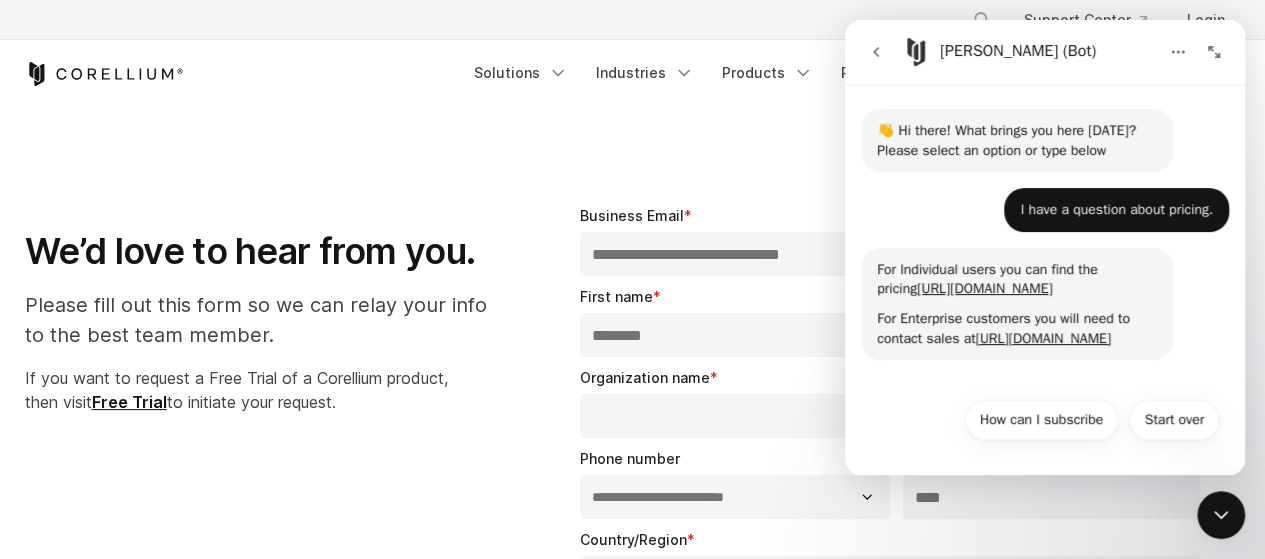click on "Organization name *" at bounding box center (890, 416) 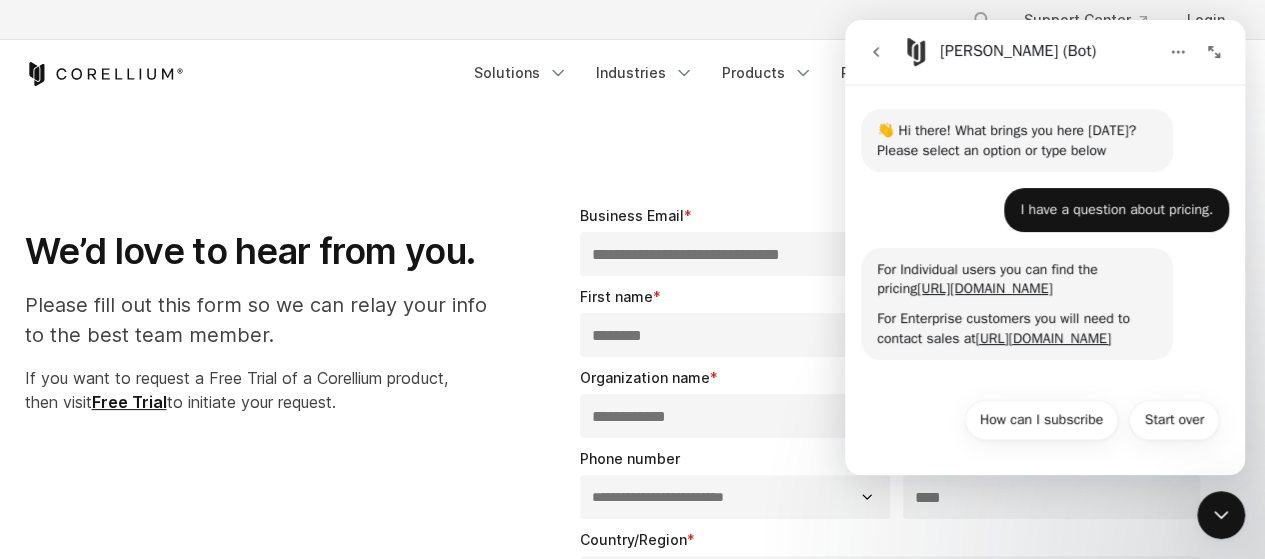 click 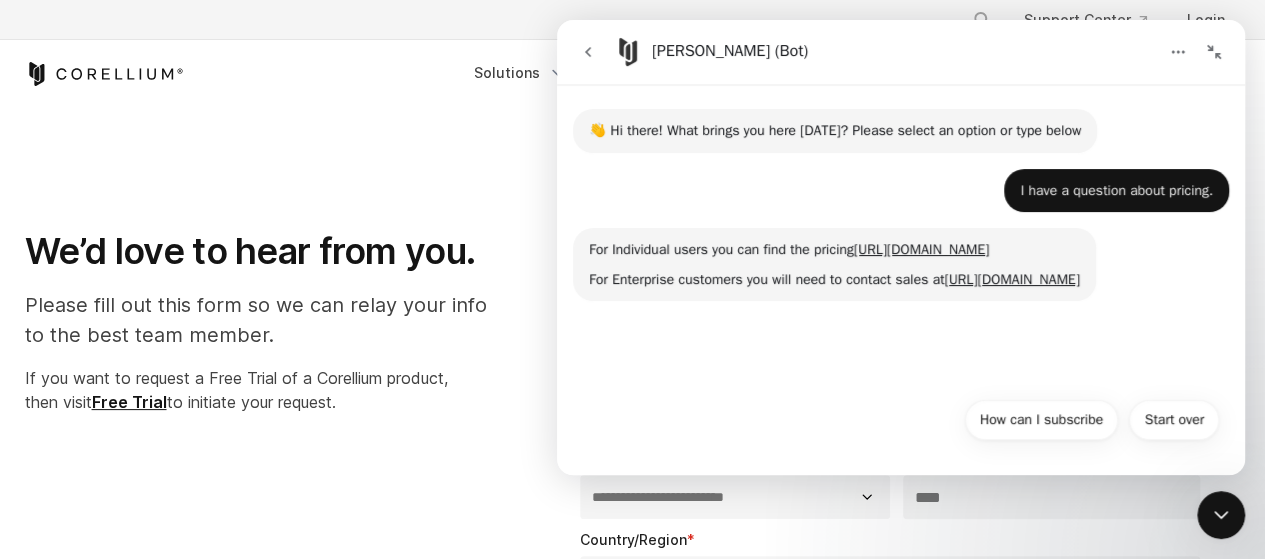scroll, scrollTop: 0, scrollLeft: 0, axis: both 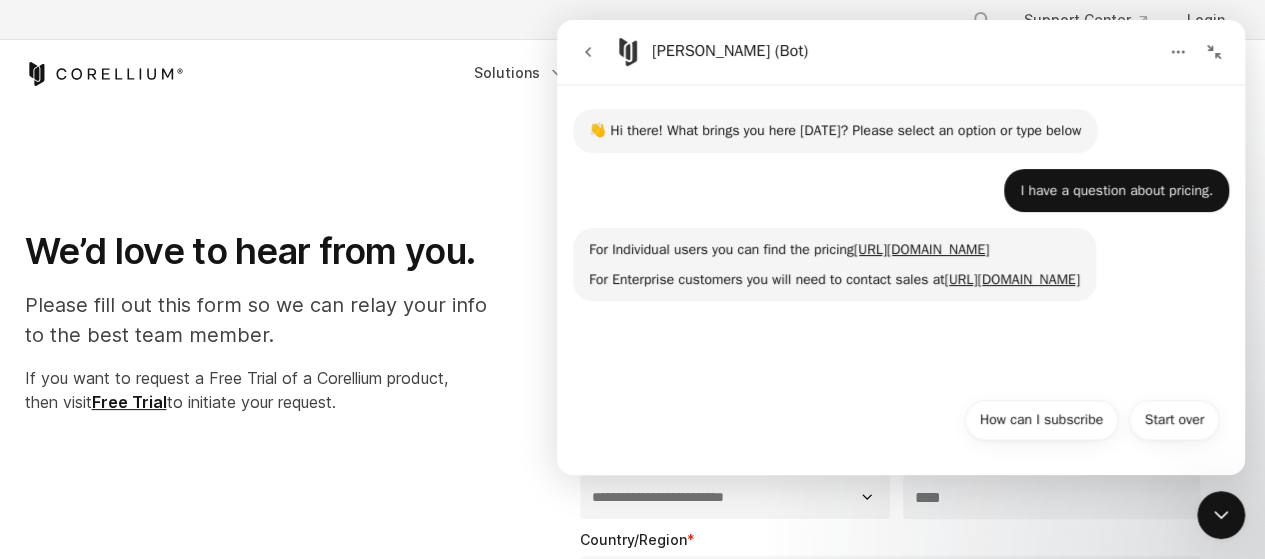 click 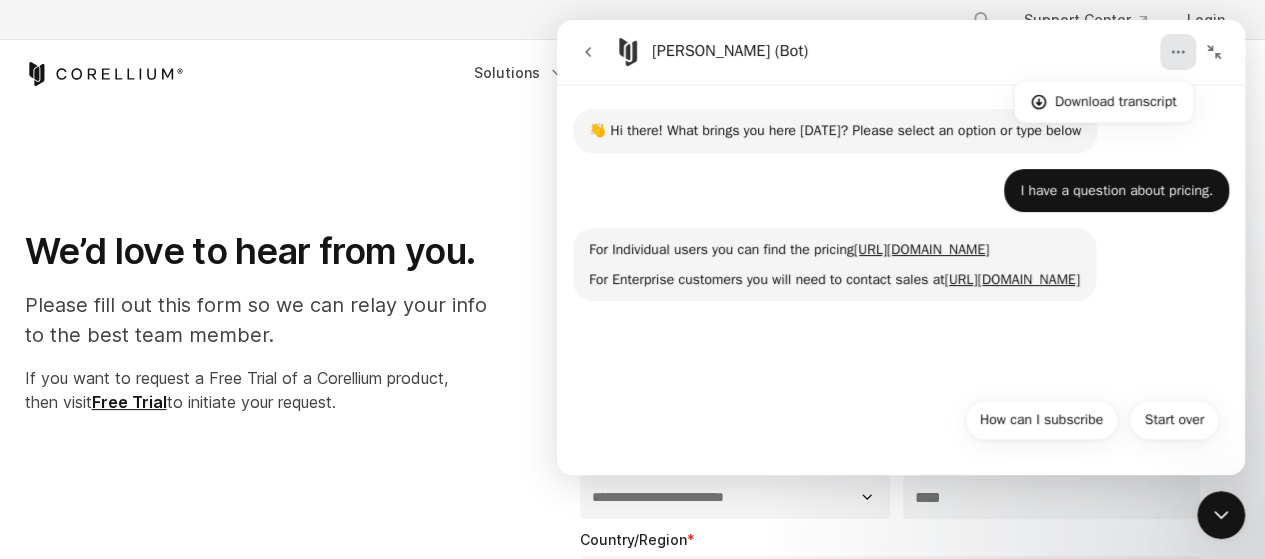 click 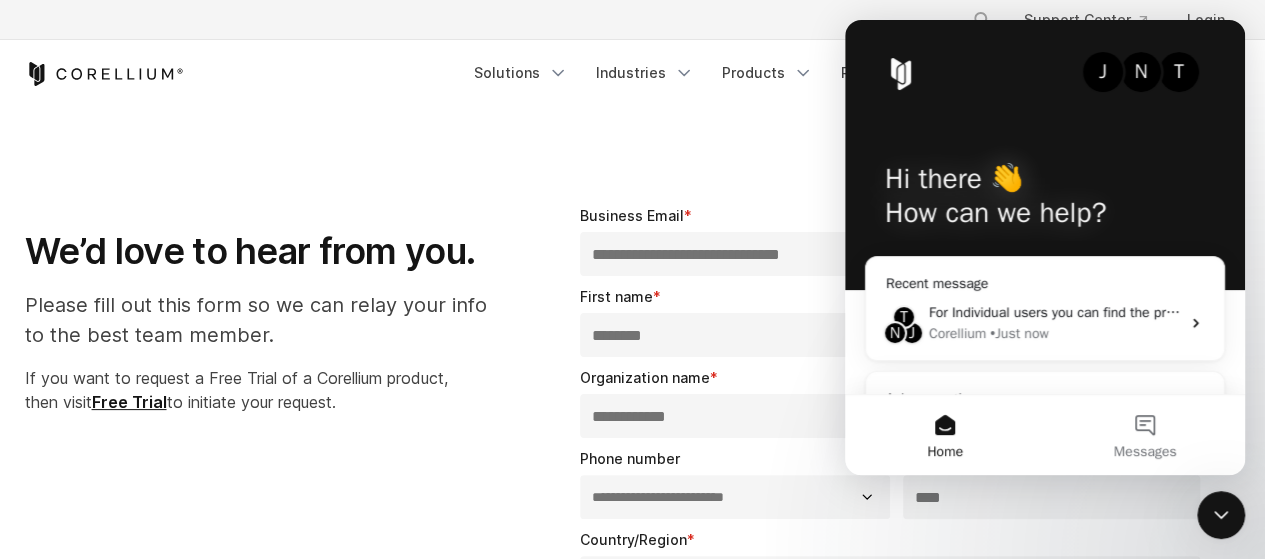 click 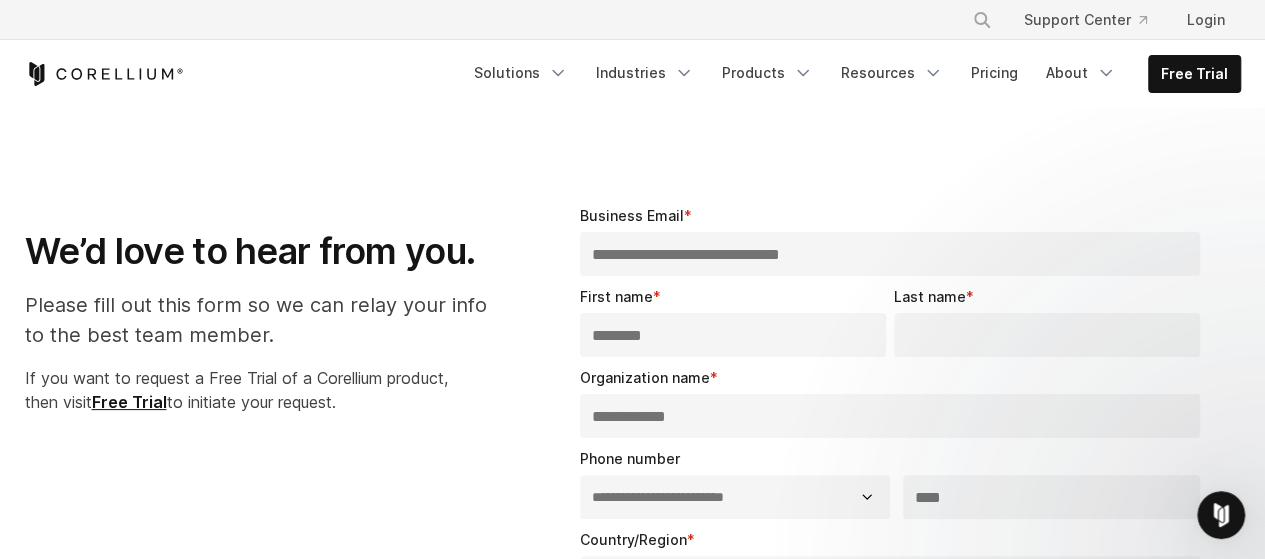 scroll, scrollTop: 0, scrollLeft: 0, axis: both 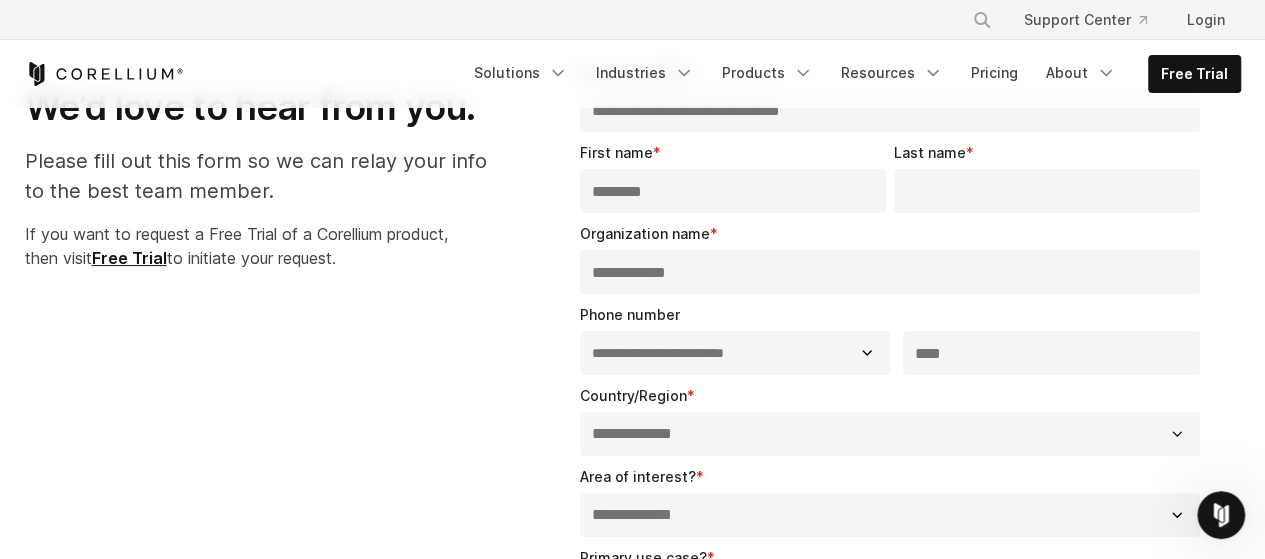 drag, startPoint x: 978, startPoint y: 183, endPoint x: 974, endPoint y: 194, distance: 11.7046995 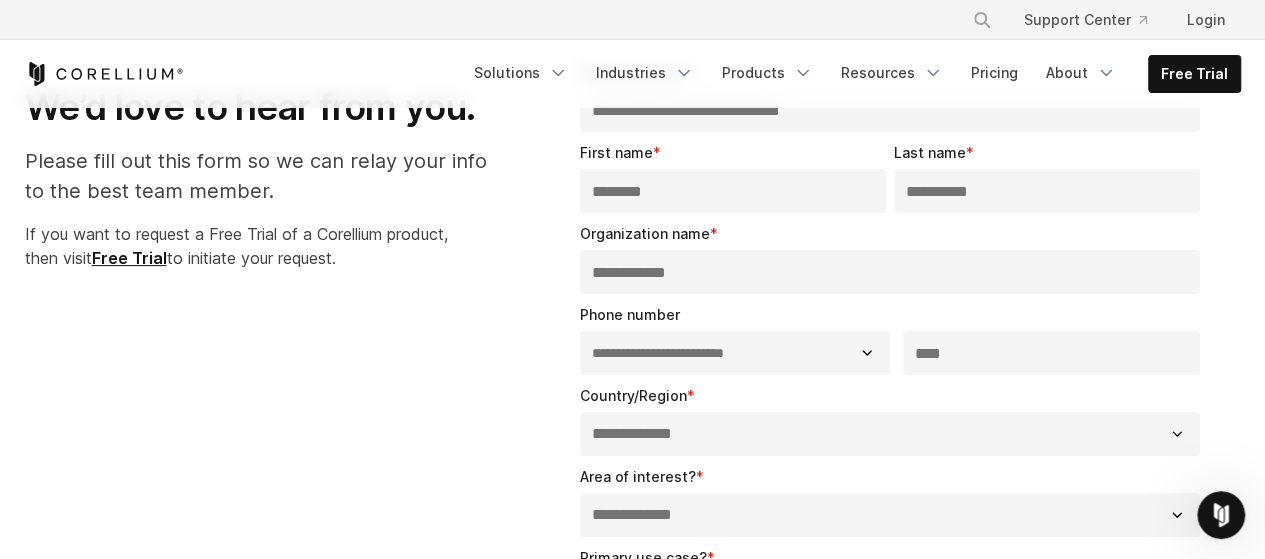 click on "**********" at bounding box center [735, 353] 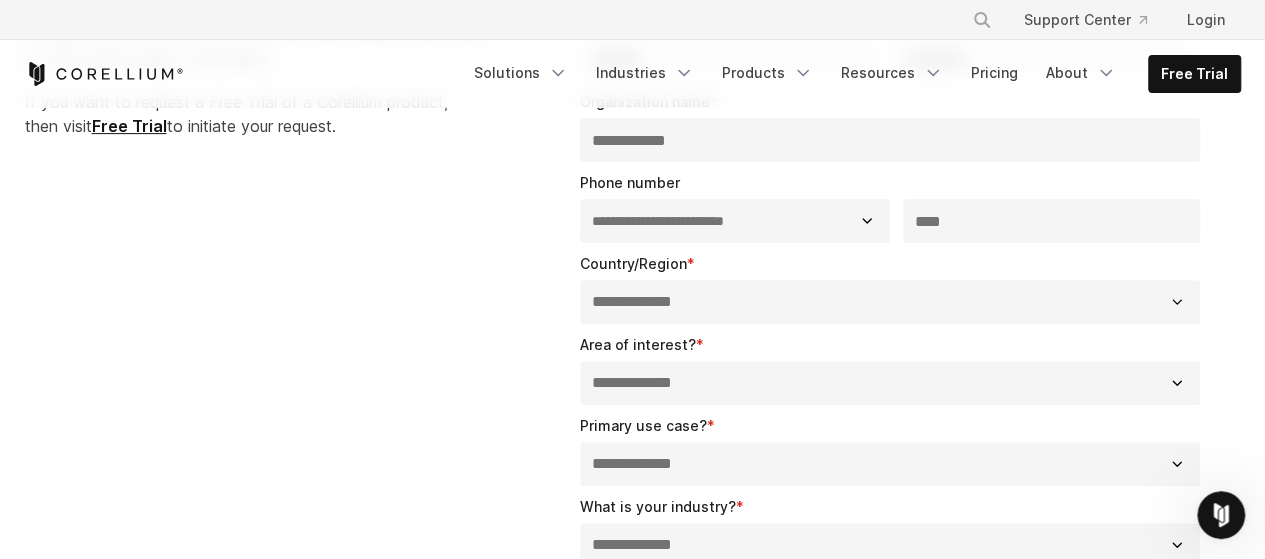scroll, scrollTop: 277, scrollLeft: 0, axis: vertical 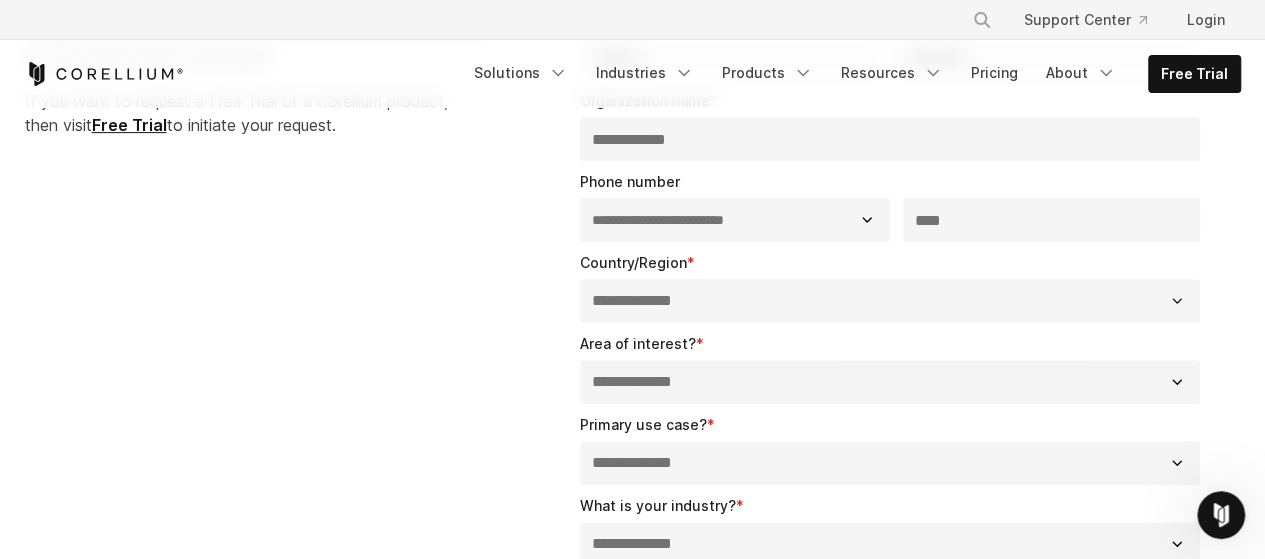click on "**********" at bounding box center (890, 301) 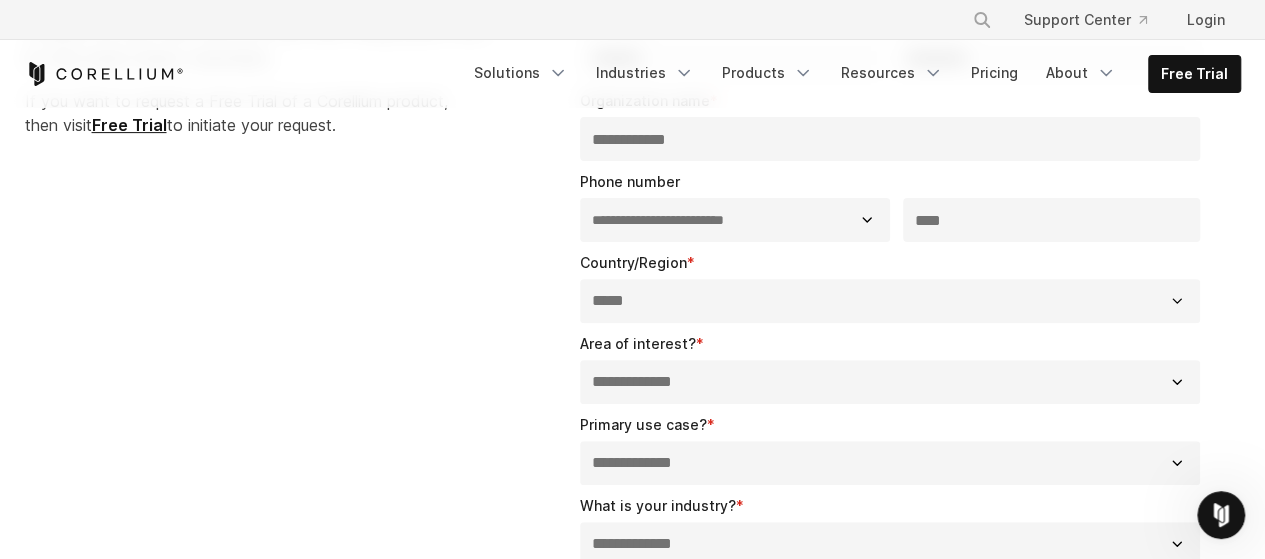 click on "**********" at bounding box center (890, 301) 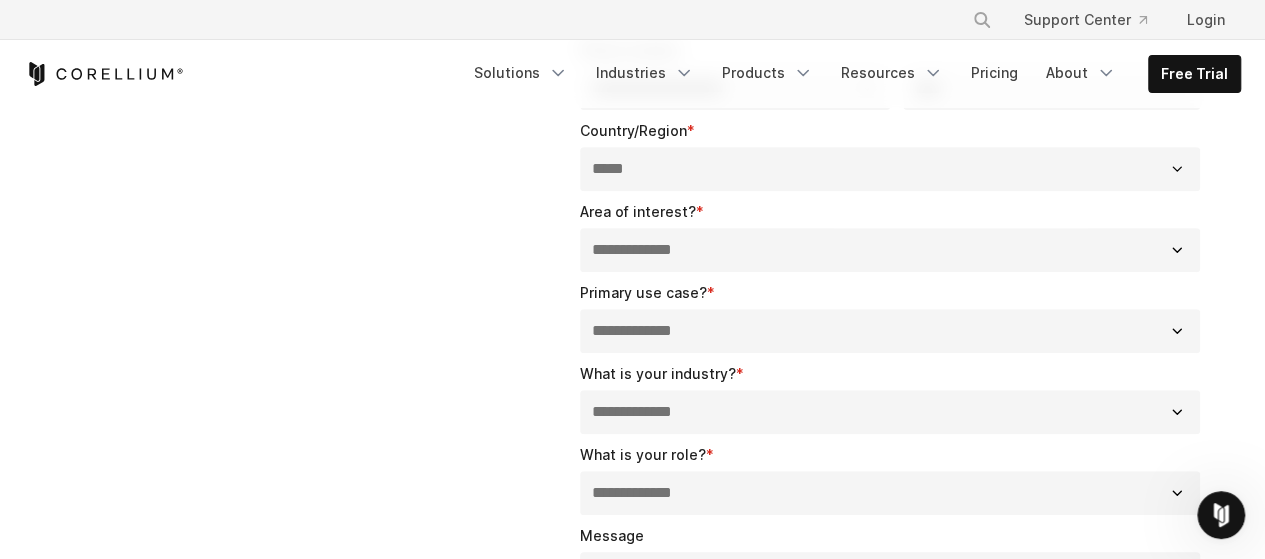 scroll, scrollTop: 415, scrollLeft: 0, axis: vertical 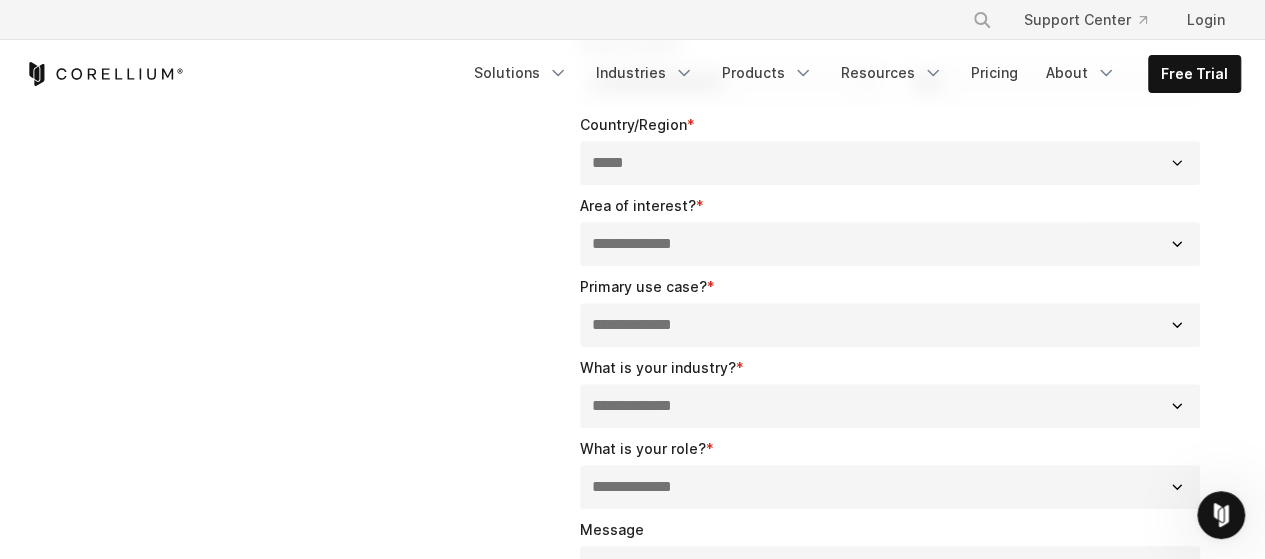 click on "**********" at bounding box center [890, 244] 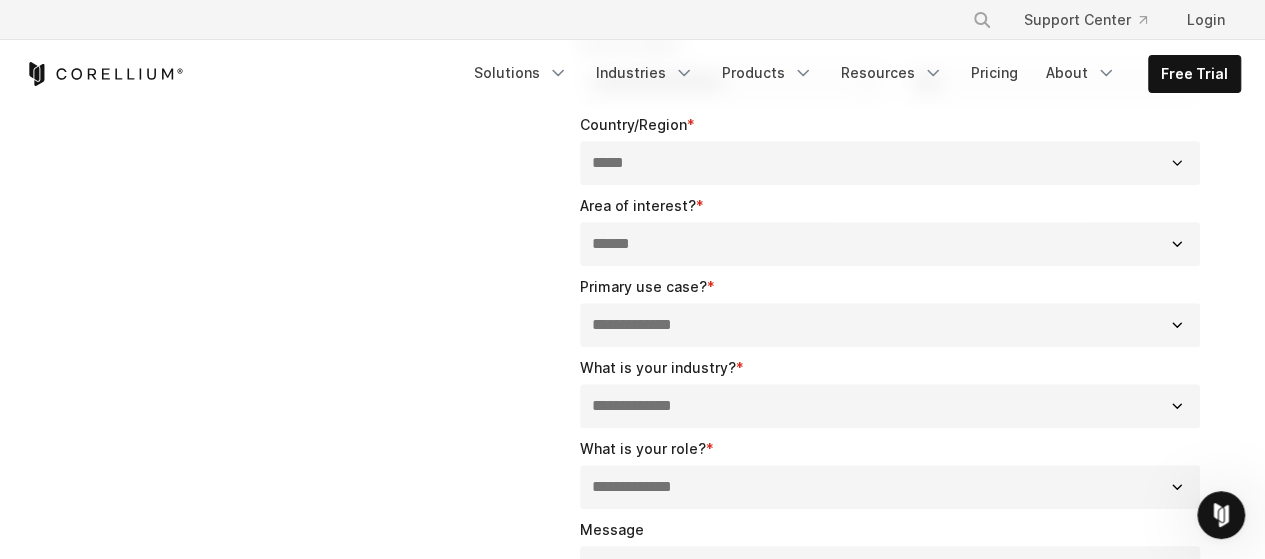 click on "**********" at bounding box center (890, 244) 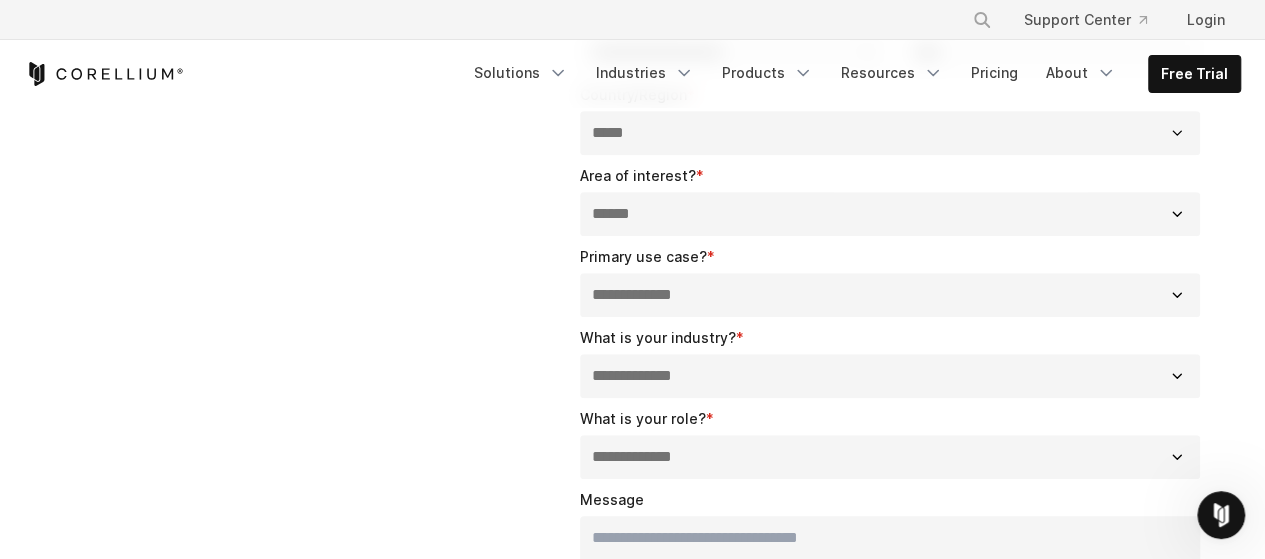 click on "**********" at bounding box center [890, 295] 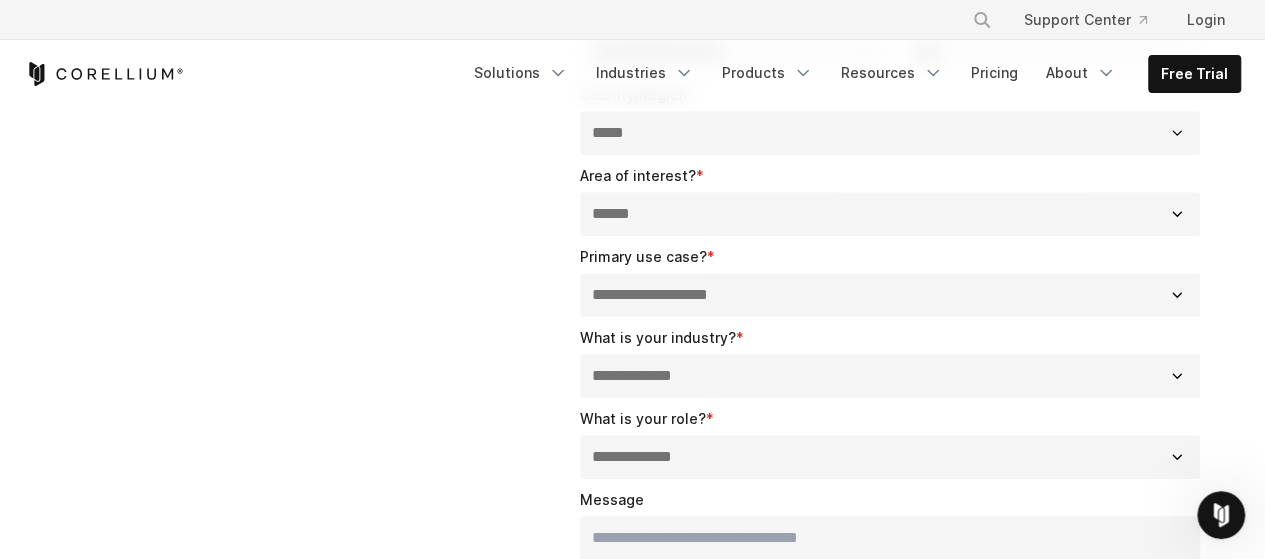 click on "**********" at bounding box center (890, 295) 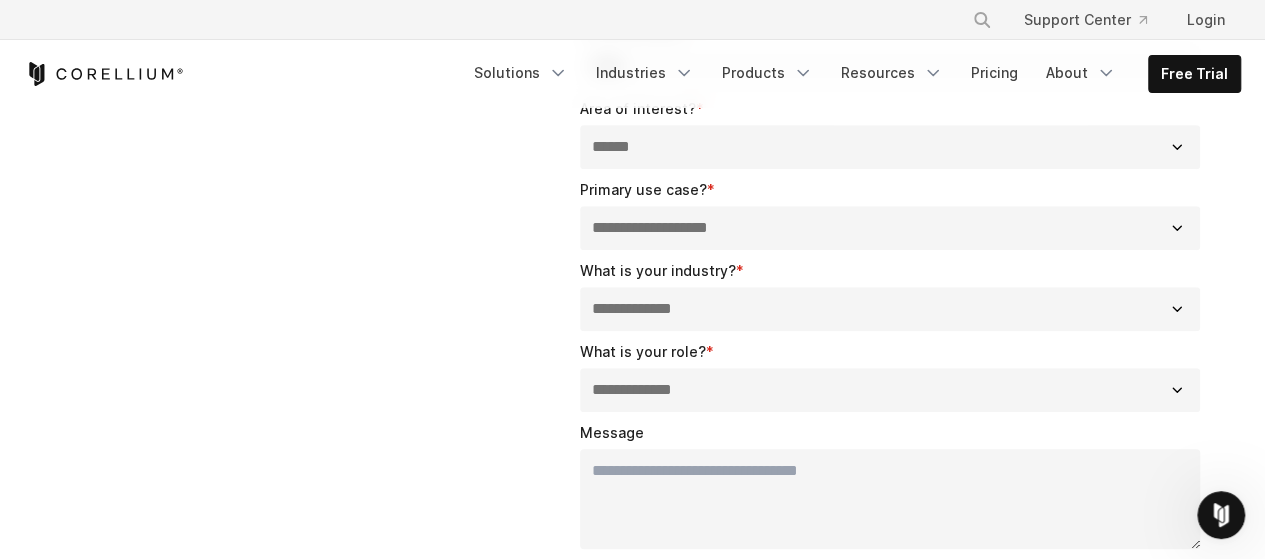 scroll, scrollTop: 523, scrollLeft: 0, axis: vertical 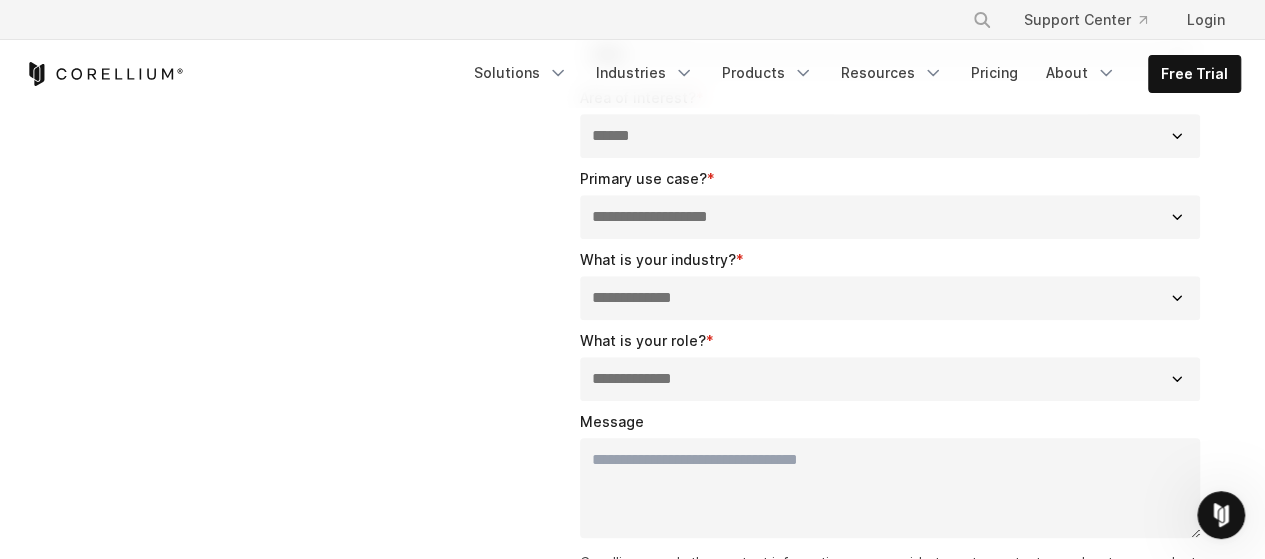 click on "**********" at bounding box center [890, 298] 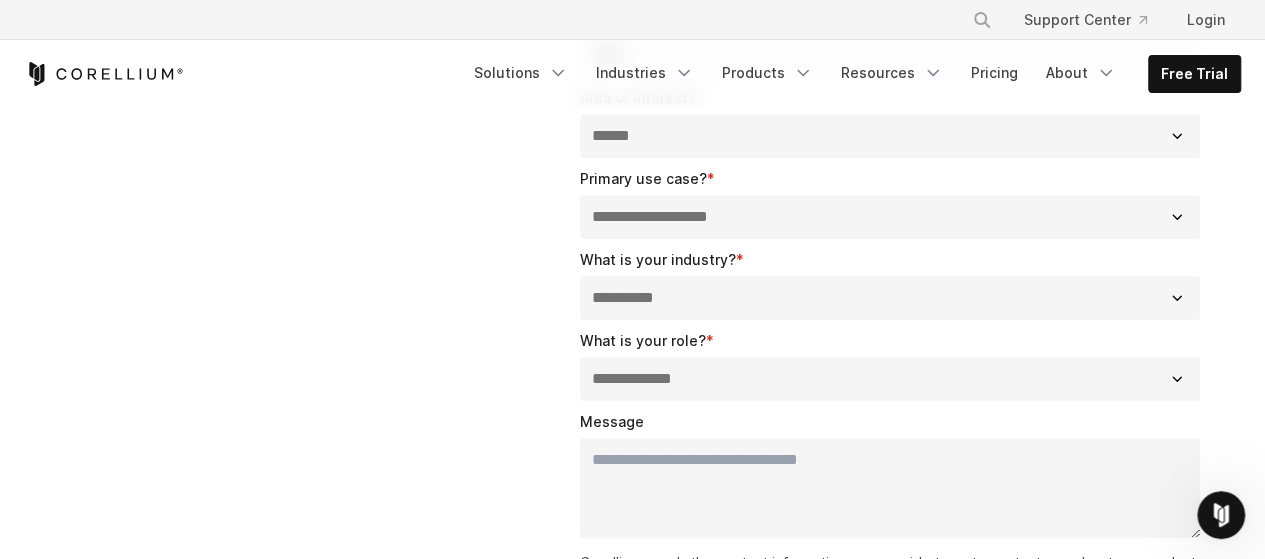 click on "**********" at bounding box center (890, 298) 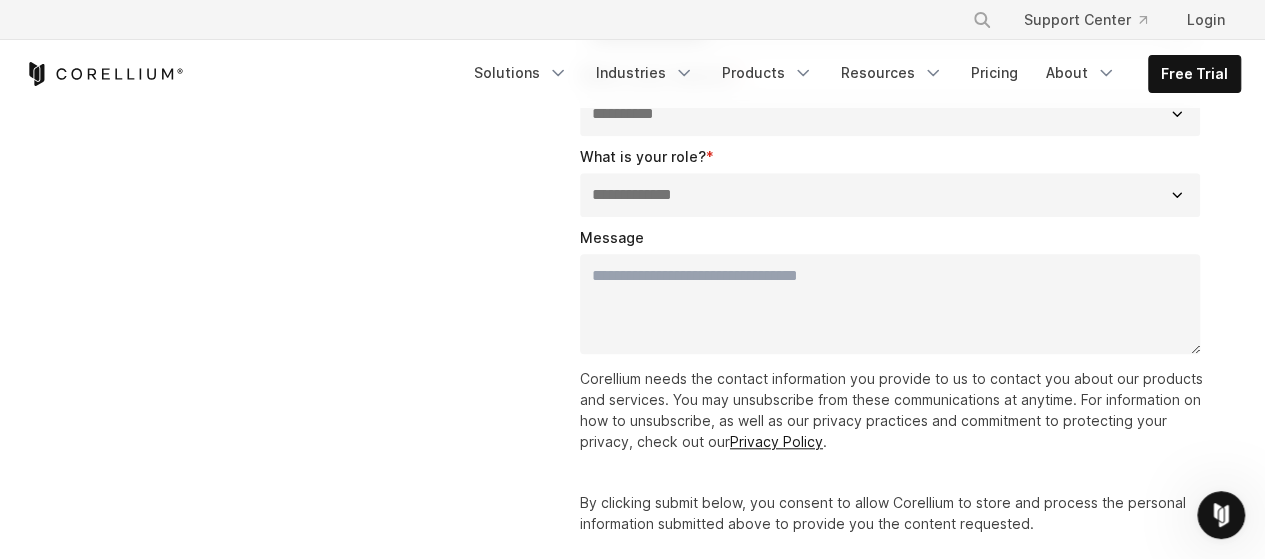 scroll, scrollTop: 708, scrollLeft: 0, axis: vertical 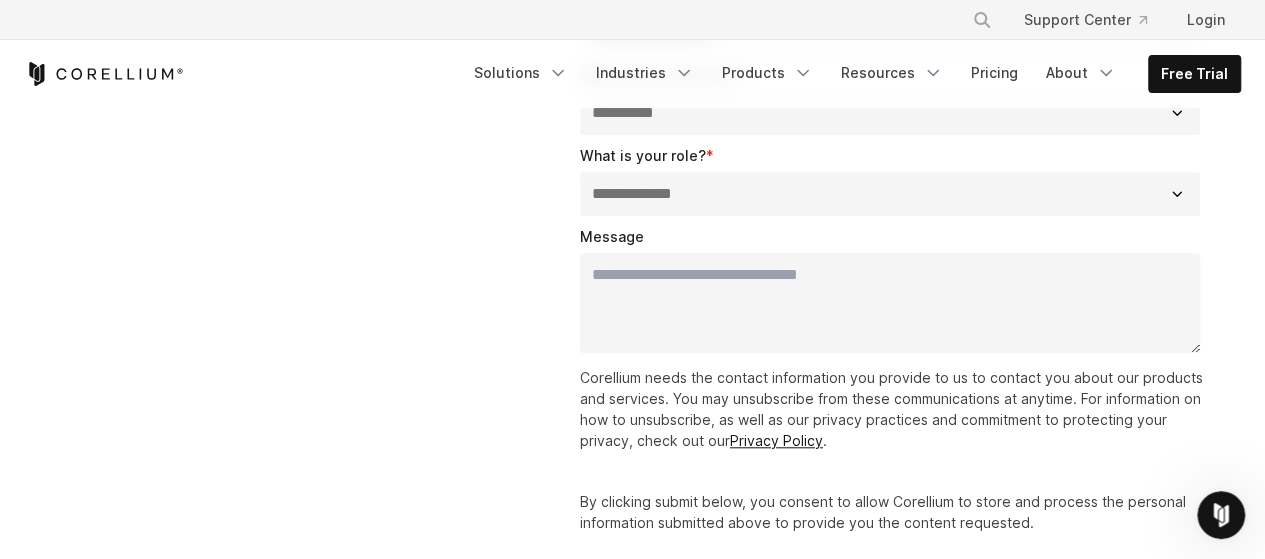 click on "**********" at bounding box center [890, 194] 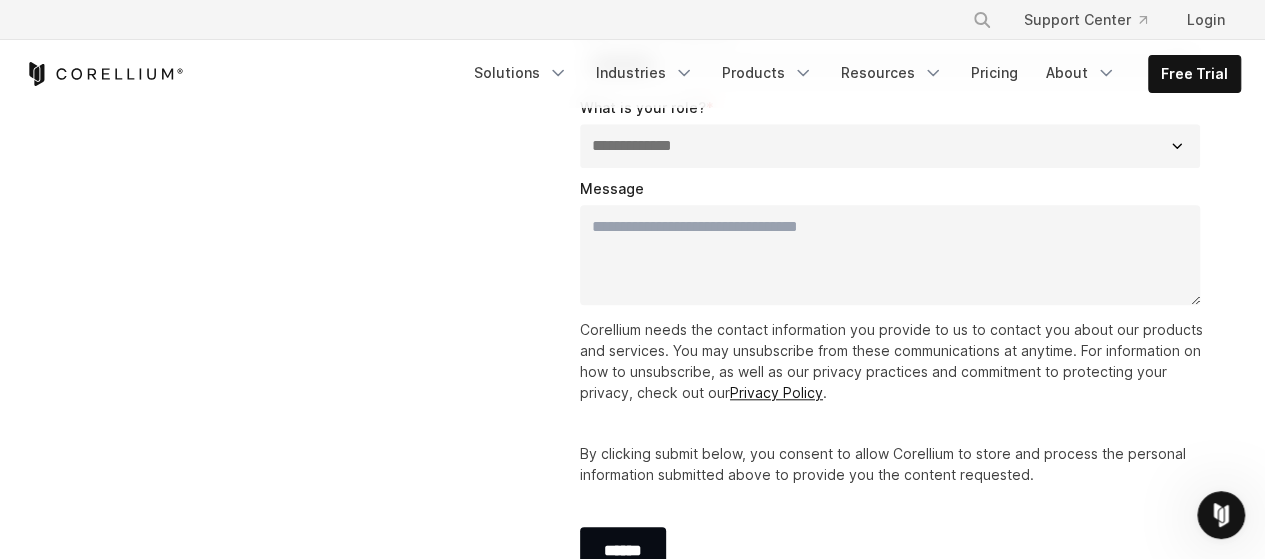 scroll, scrollTop: 758, scrollLeft: 0, axis: vertical 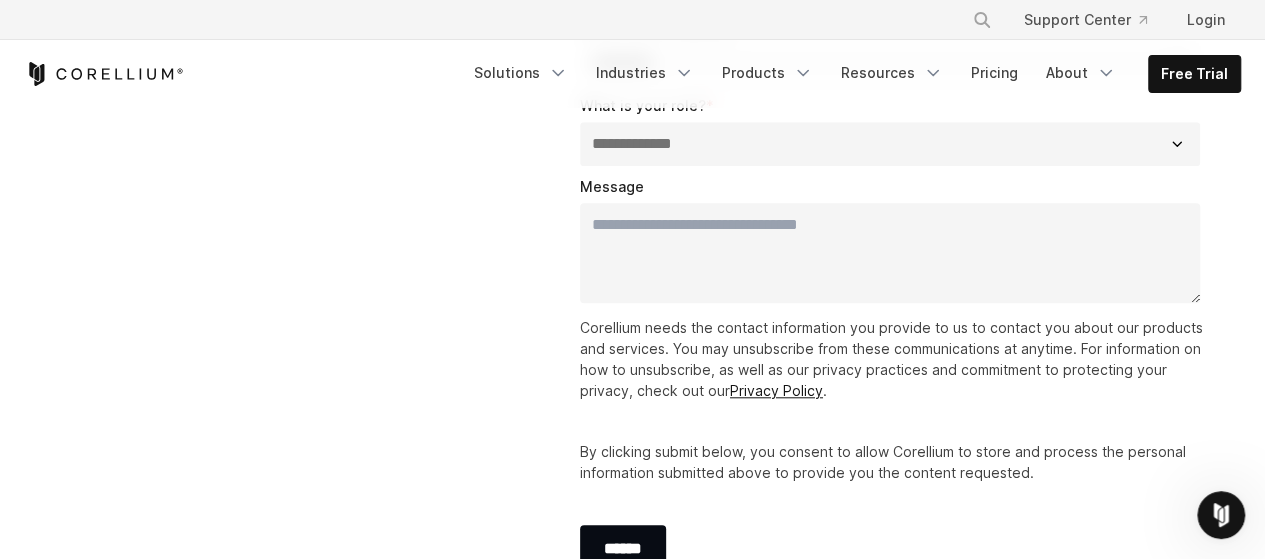 click on "Message" at bounding box center (890, 253) 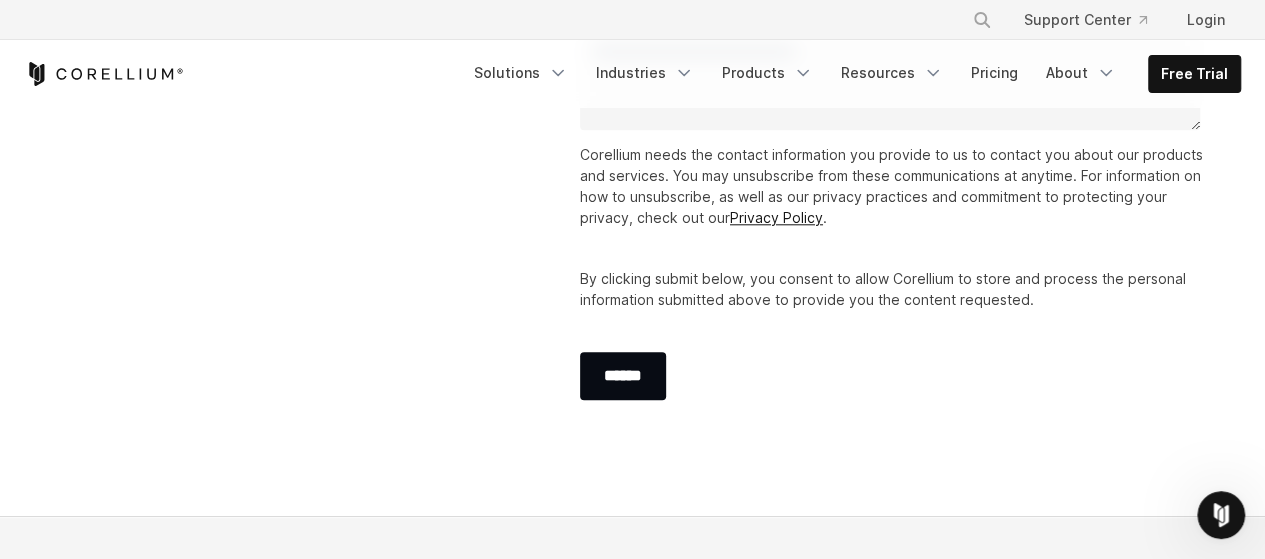 scroll, scrollTop: 932, scrollLeft: 0, axis: vertical 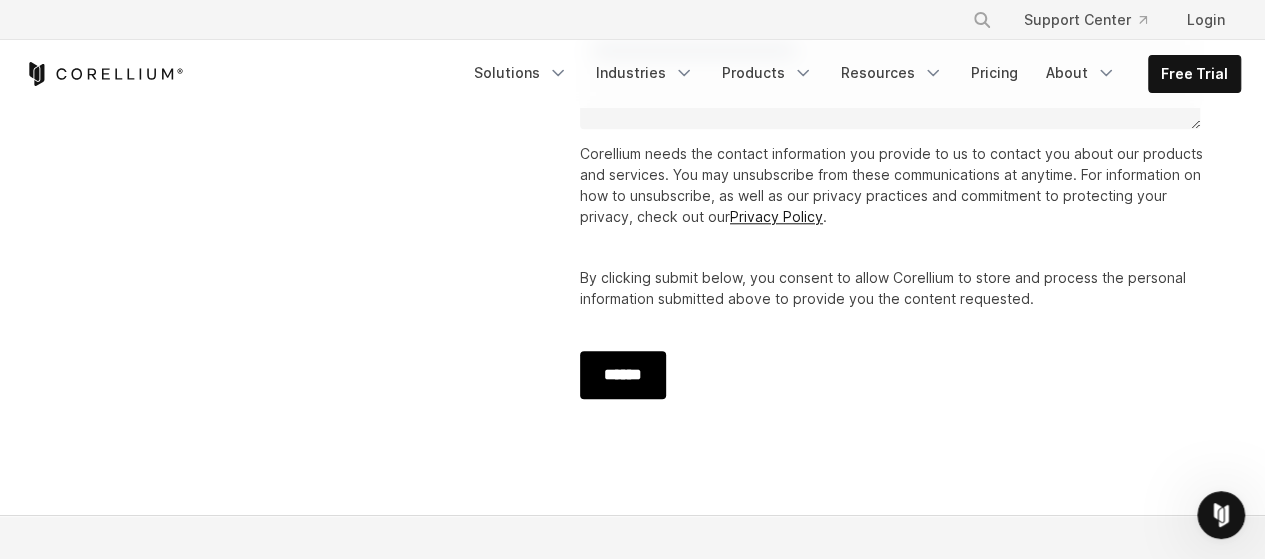 click on "******" at bounding box center (623, 375) 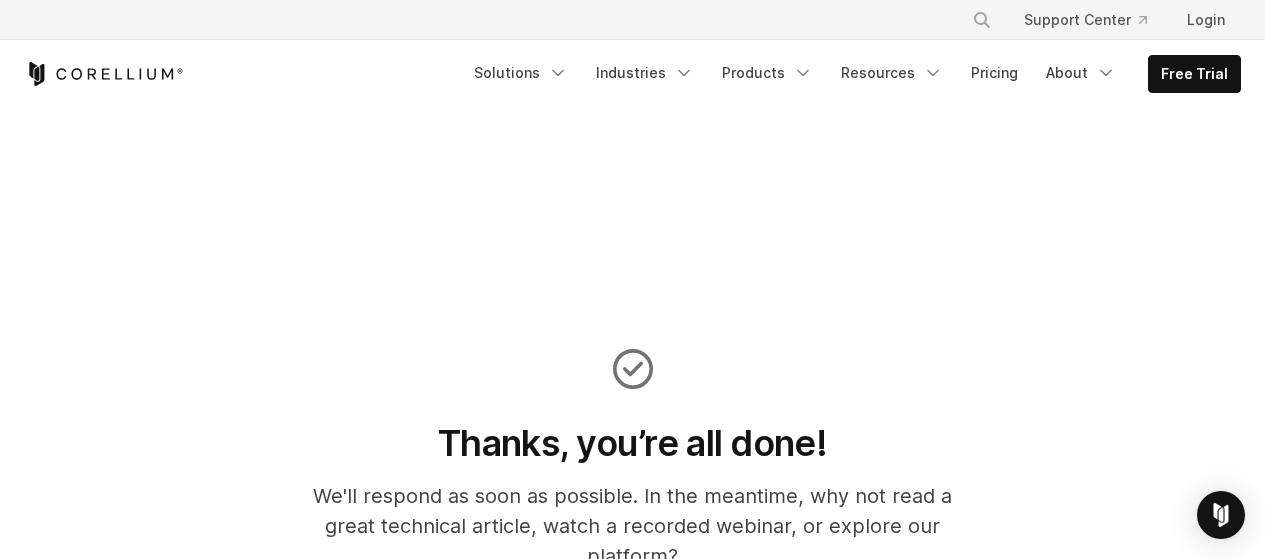 scroll, scrollTop: 293, scrollLeft: 0, axis: vertical 